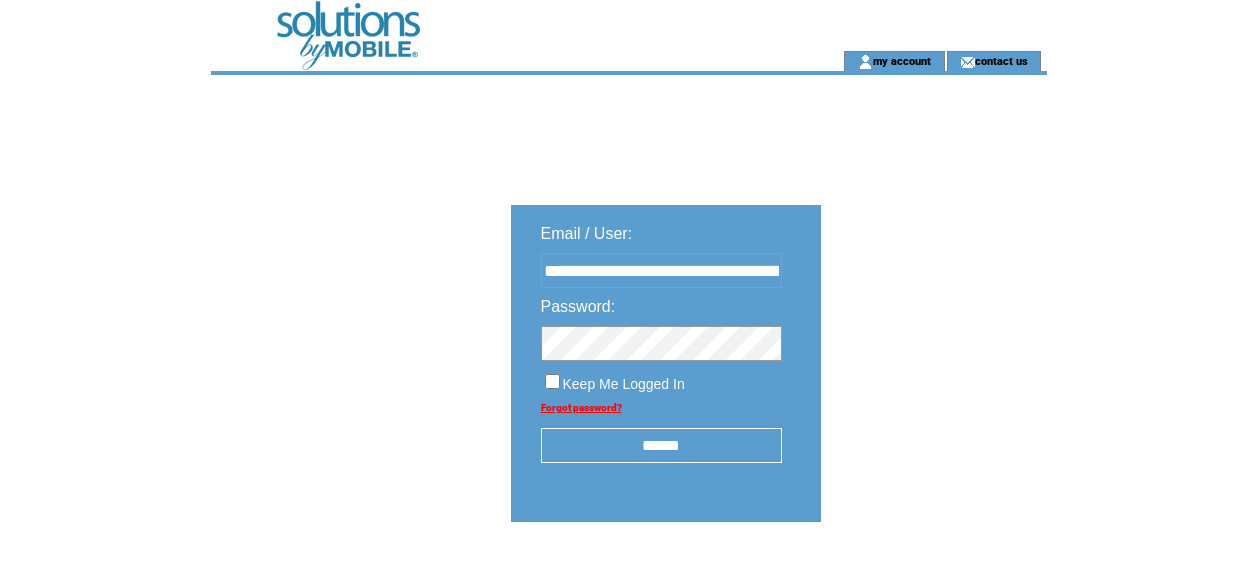 scroll, scrollTop: 0, scrollLeft: 0, axis: both 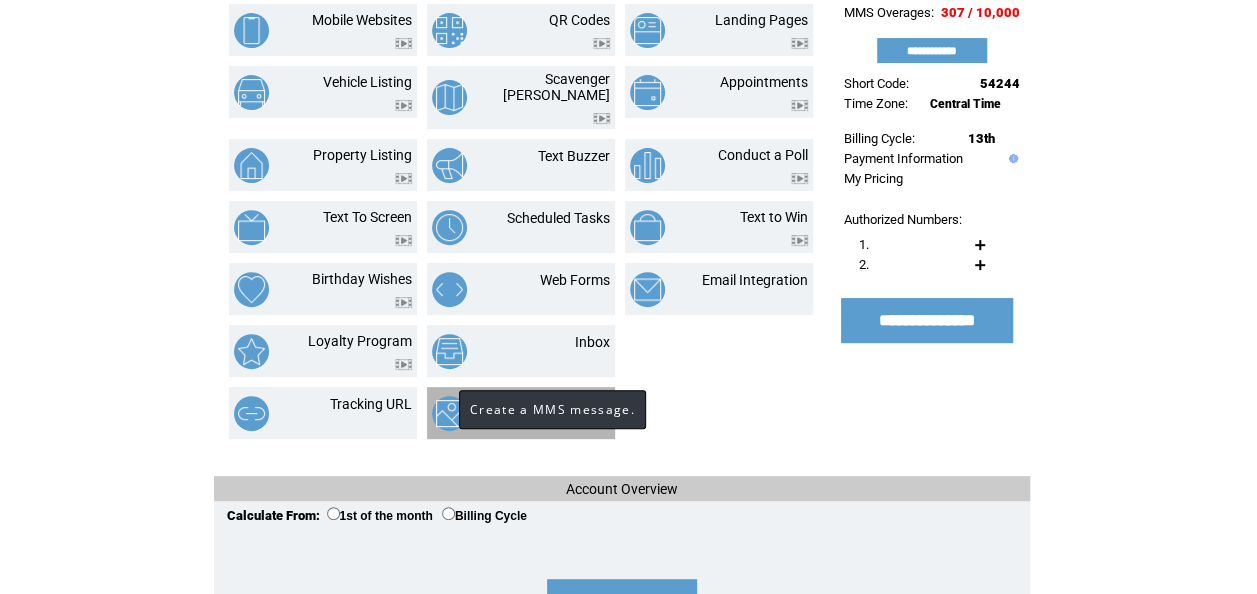 click at bounding box center (449, 413) 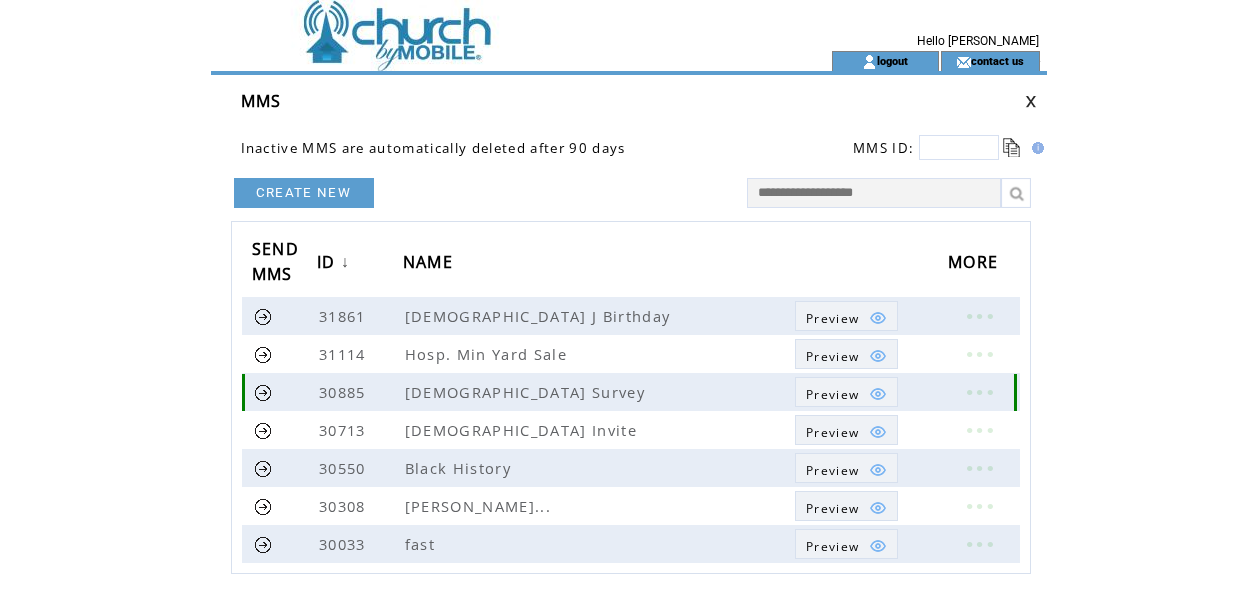 scroll, scrollTop: 0, scrollLeft: 0, axis: both 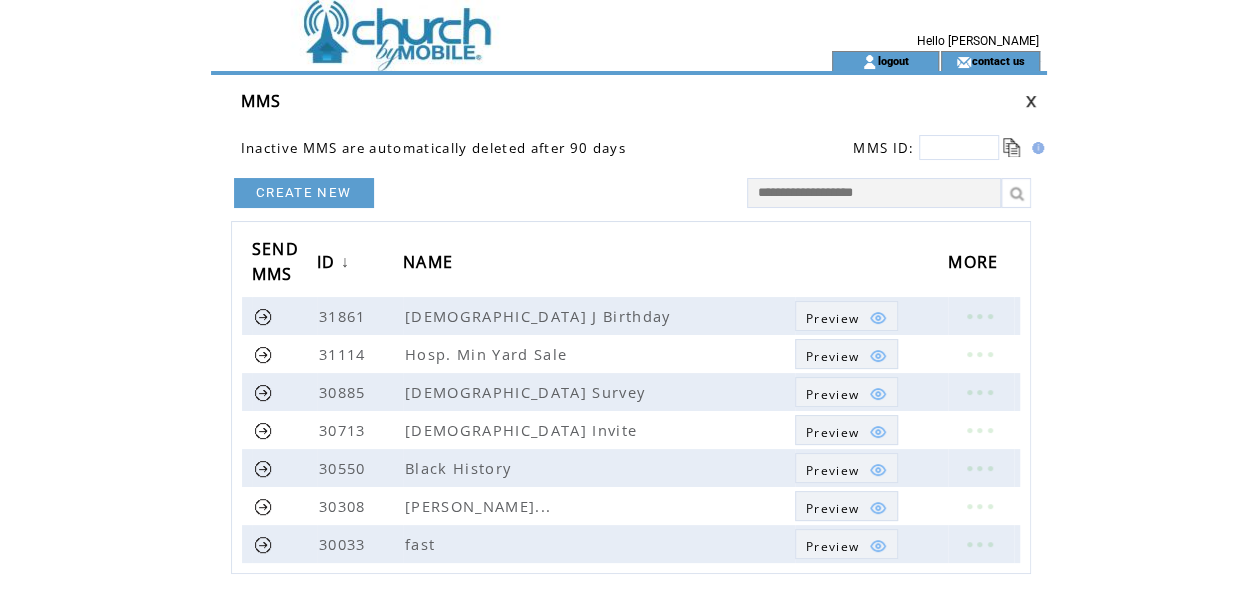 click on "CREATE NEW" at bounding box center [304, 193] 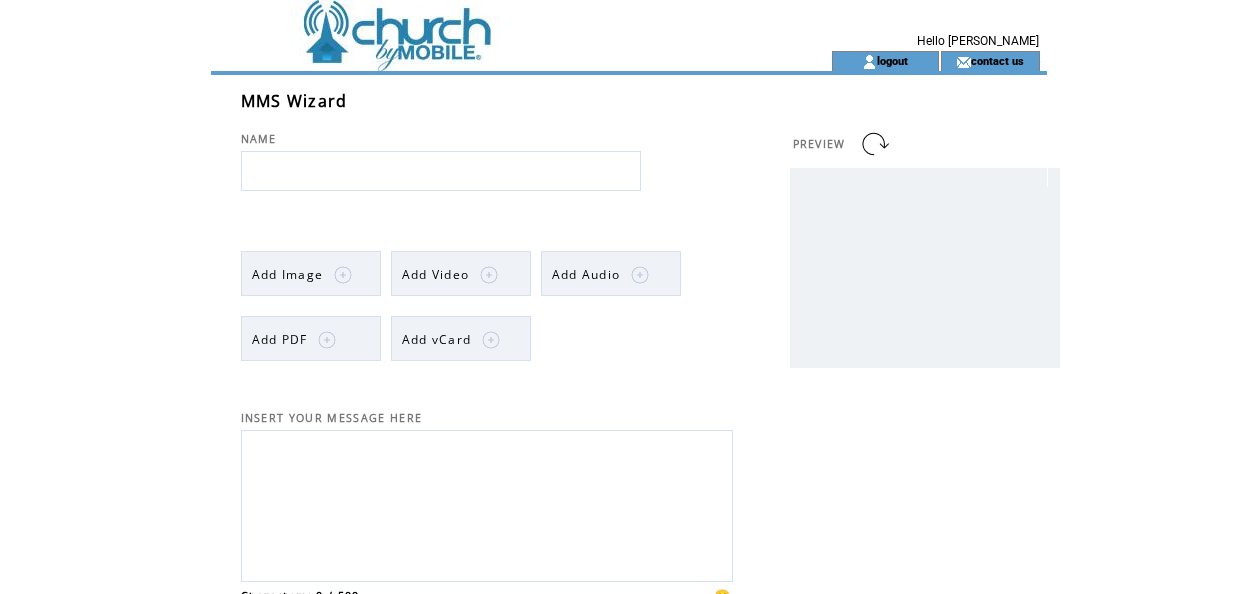 scroll, scrollTop: 0, scrollLeft: 0, axis: both 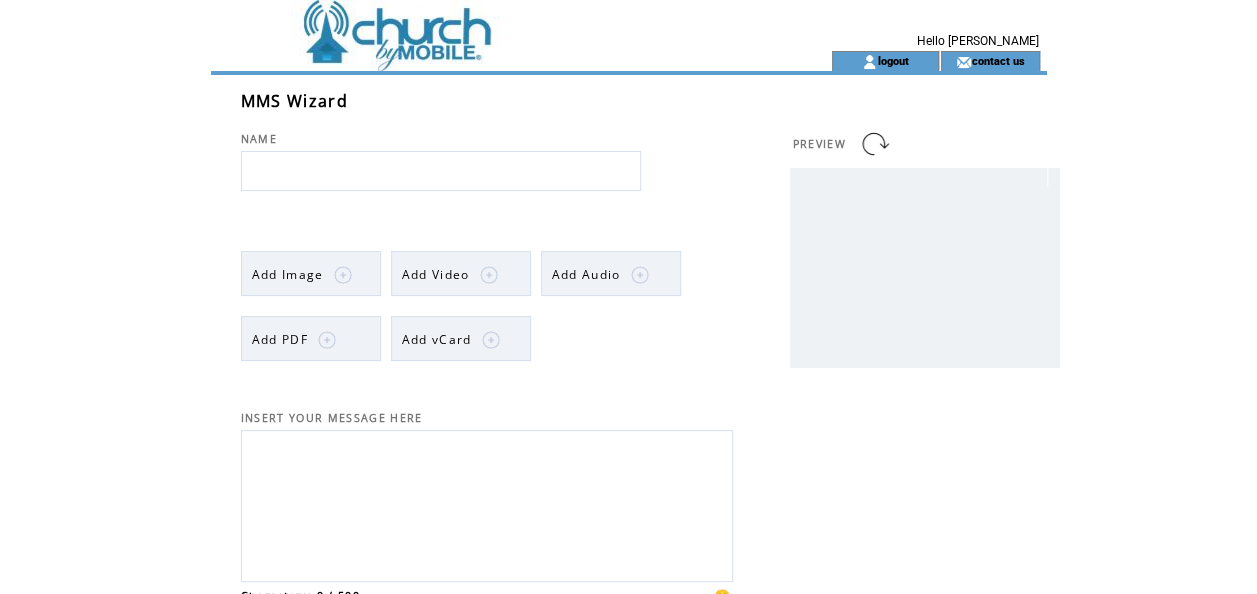 click at bounding box center (487, 503) 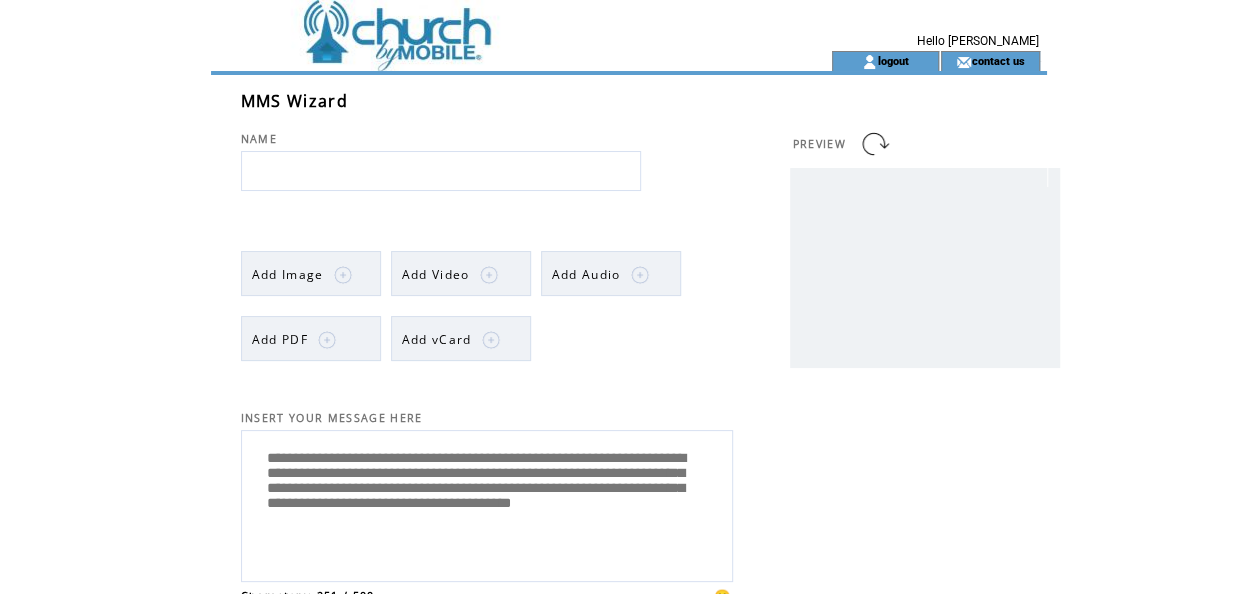 type on "**********" 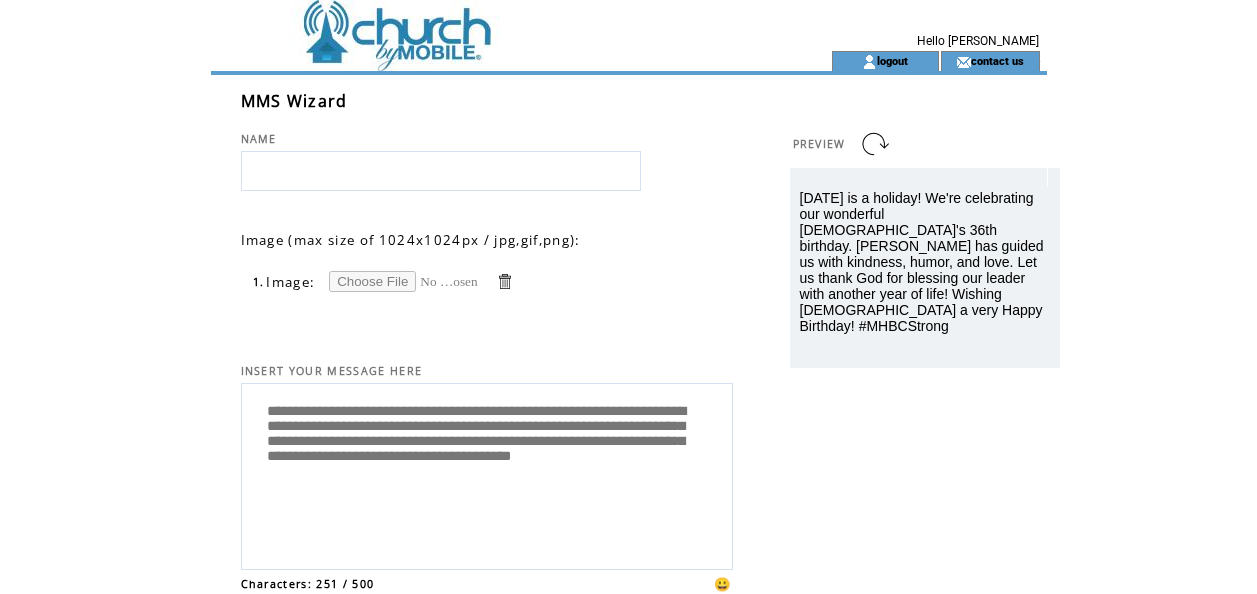 scroll, scrollTop: 0, scrollLeft: 0, axis: both 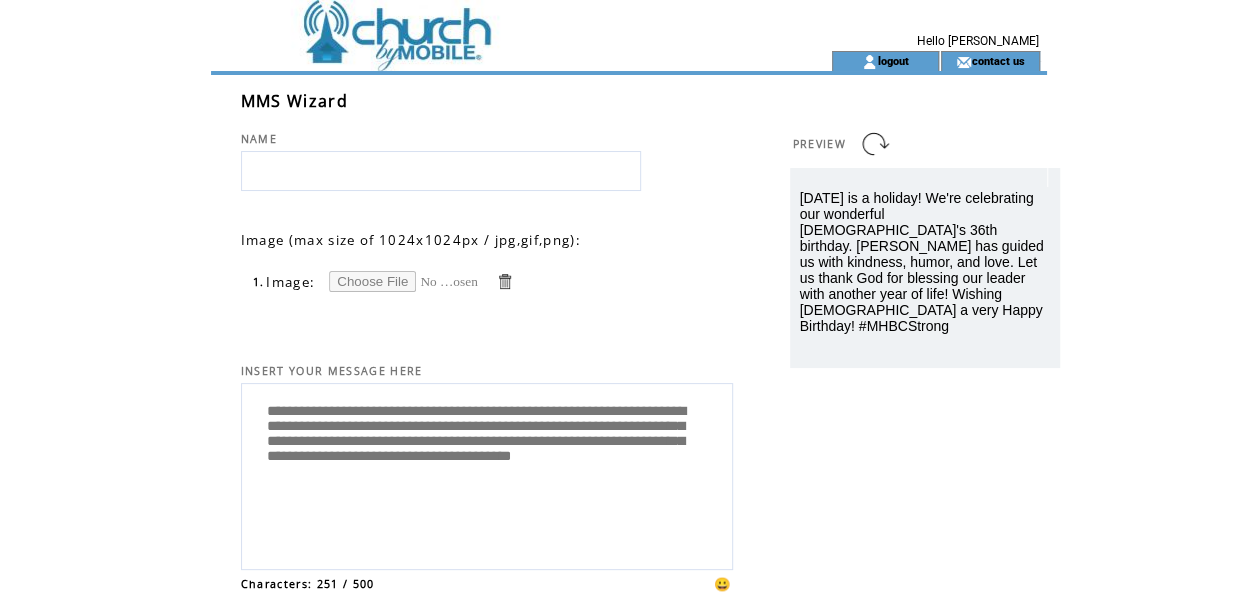 click at bounding box center [404, 281] 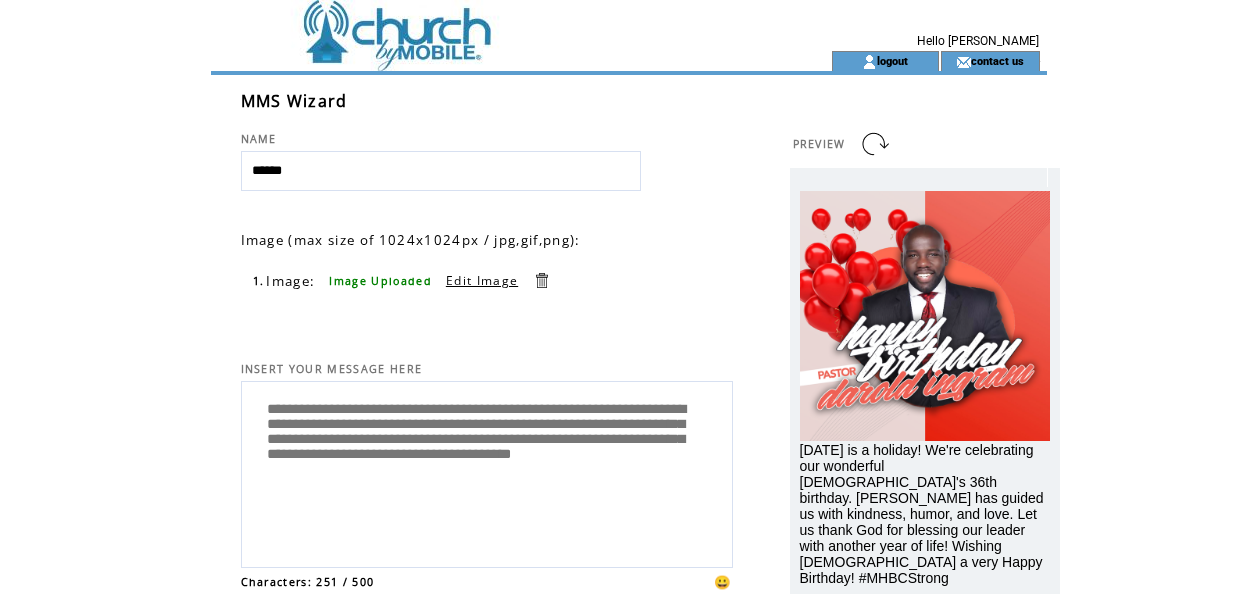 scroll, scrollTop: 0, scrollLeft: 0, axis: both 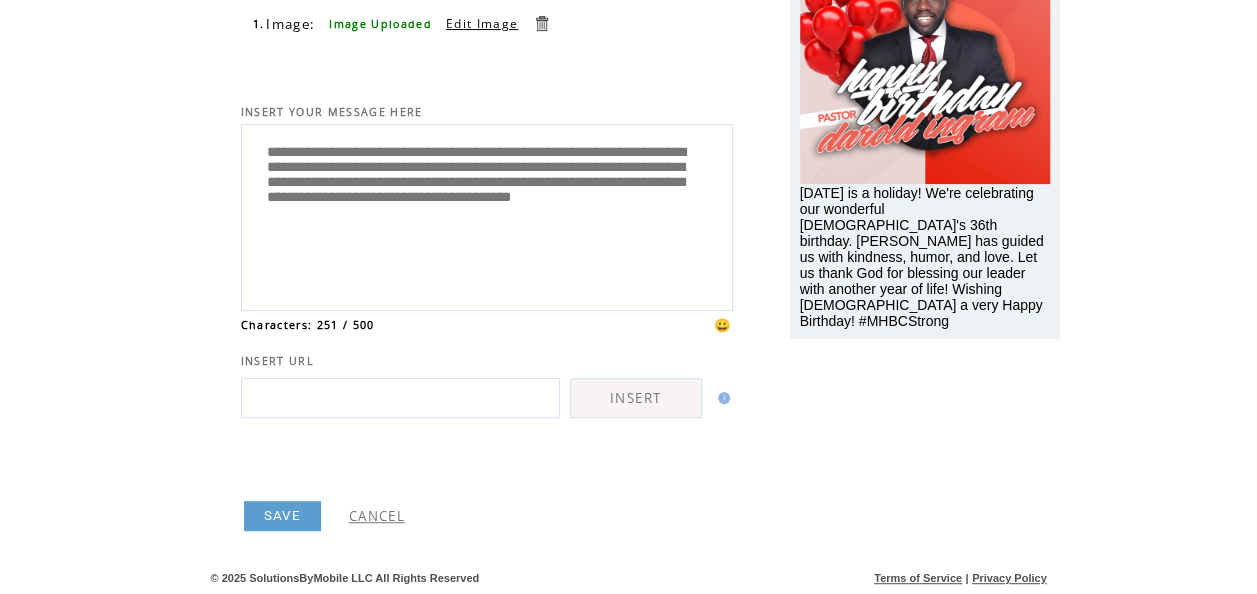 type on "**********" 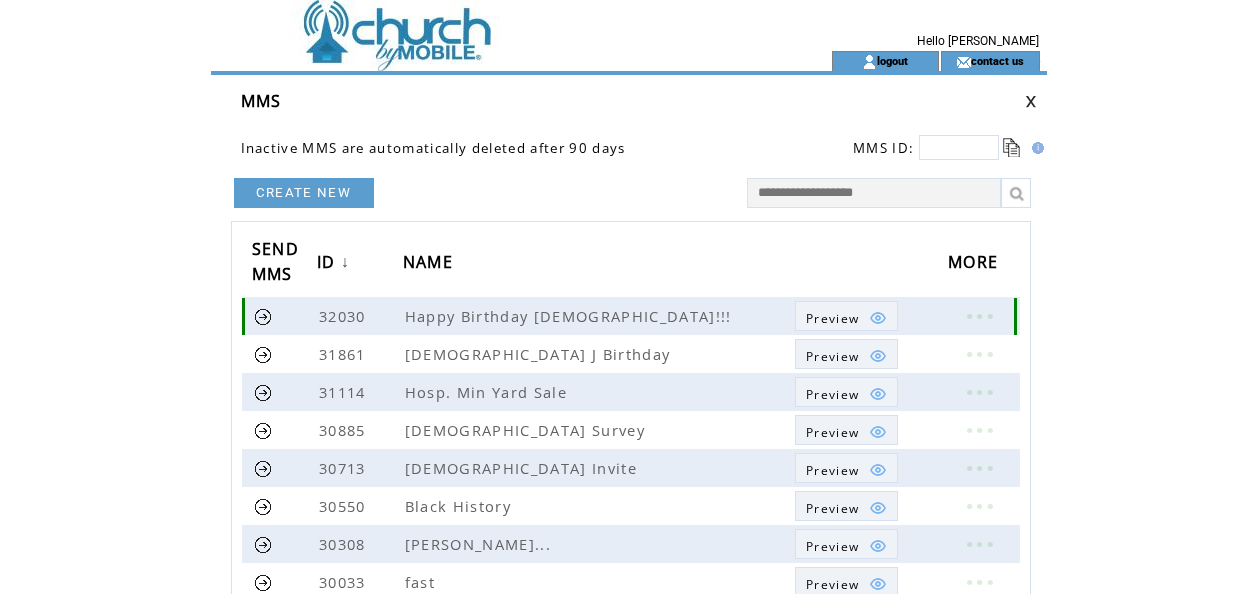 scroll, scrollTop: 0, scrollLeft: 0, axis: both 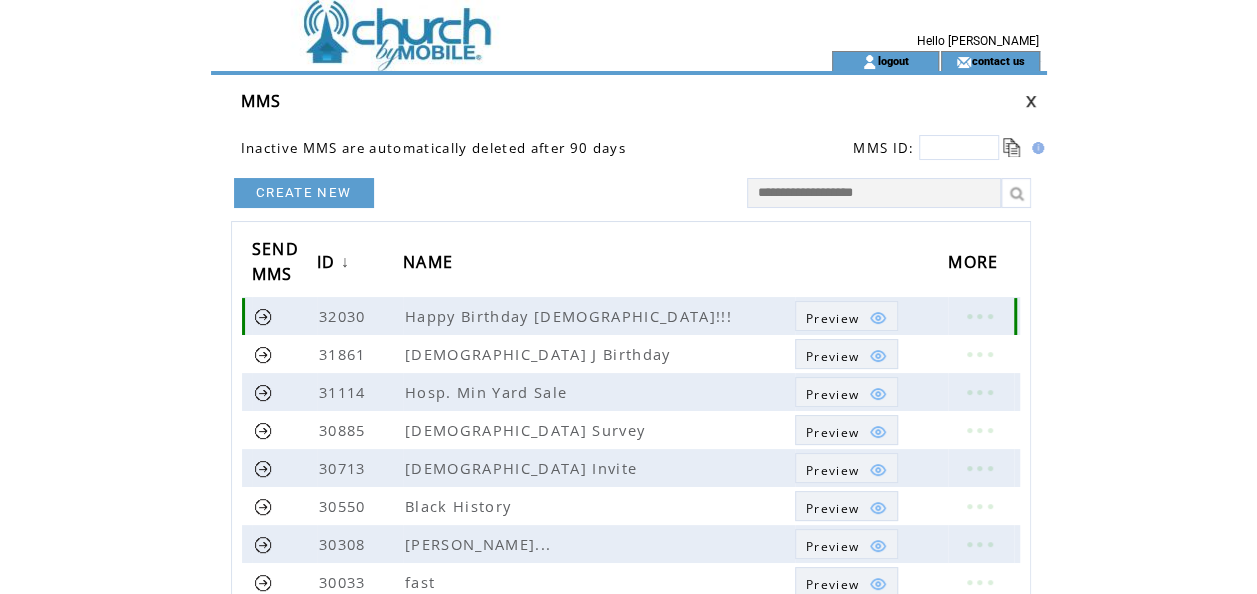 click at bounding box center [263, 316] 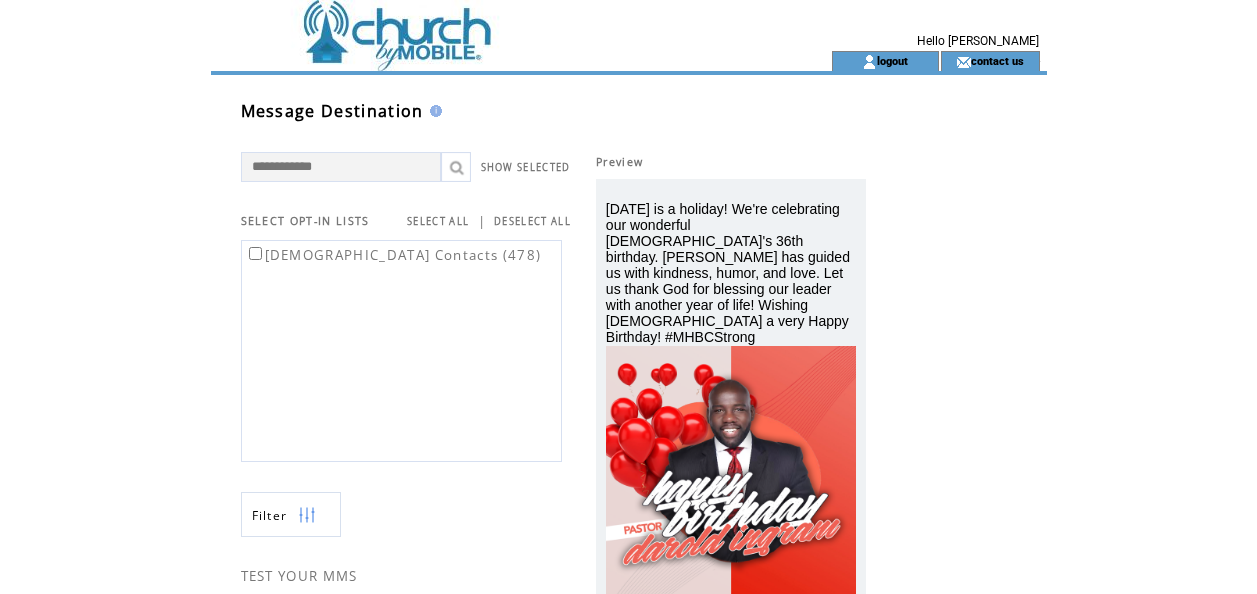 scroll, scrollTop: 0, scrollLeft: 0, axis: both 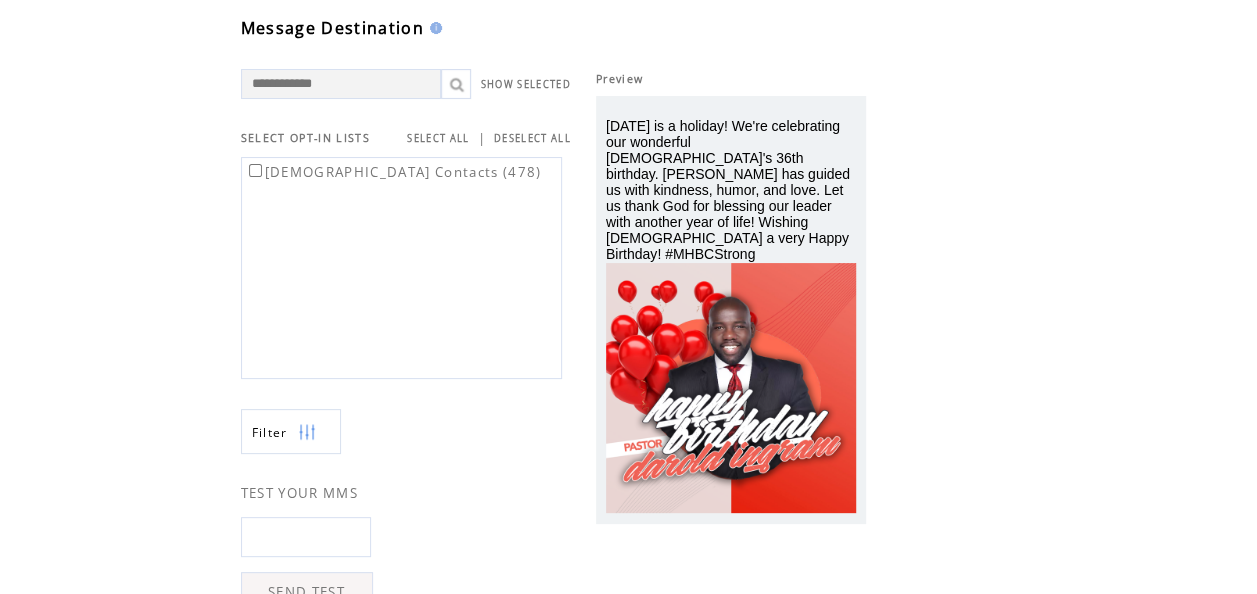 click on "[DATE] is a holiday! We're celebrating our wonderful [DEMOGRAPHIC_DATA]'s 36th birthday. [PERSON_NAME] has guided us with kindness, humor, and love. Let us thank God for blessing our leader with another year of life! Wishing [DEMOGRAPHIC_DATA] a very Happy Birthday! #MHBCStrong" at bounding box center [731, 310] 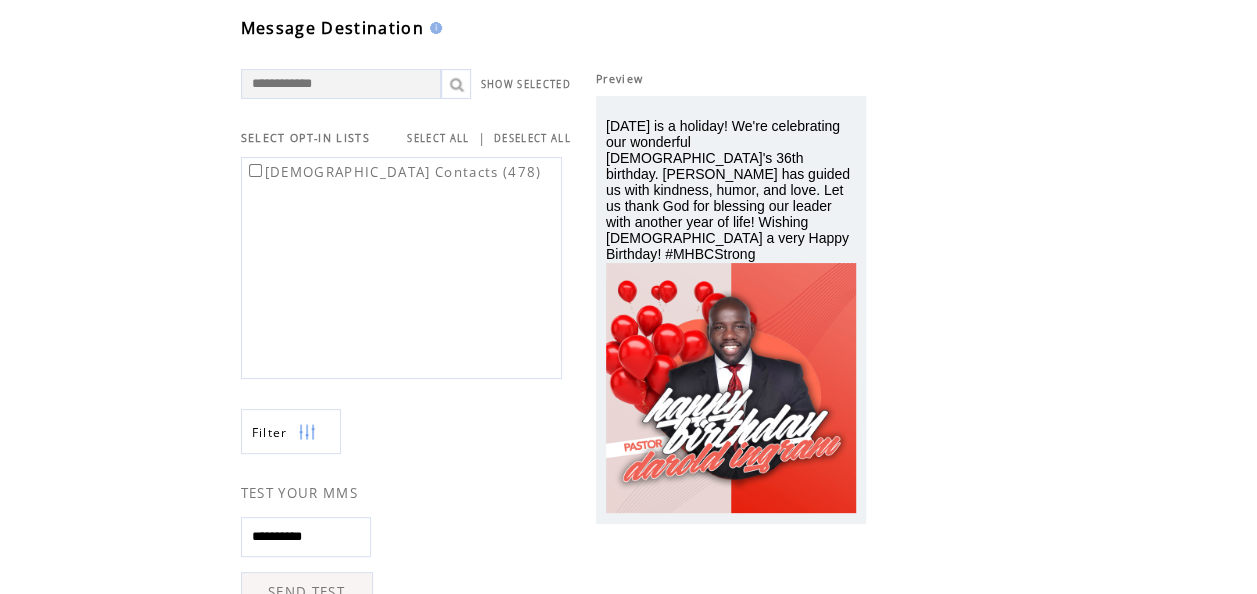 type on "**********" 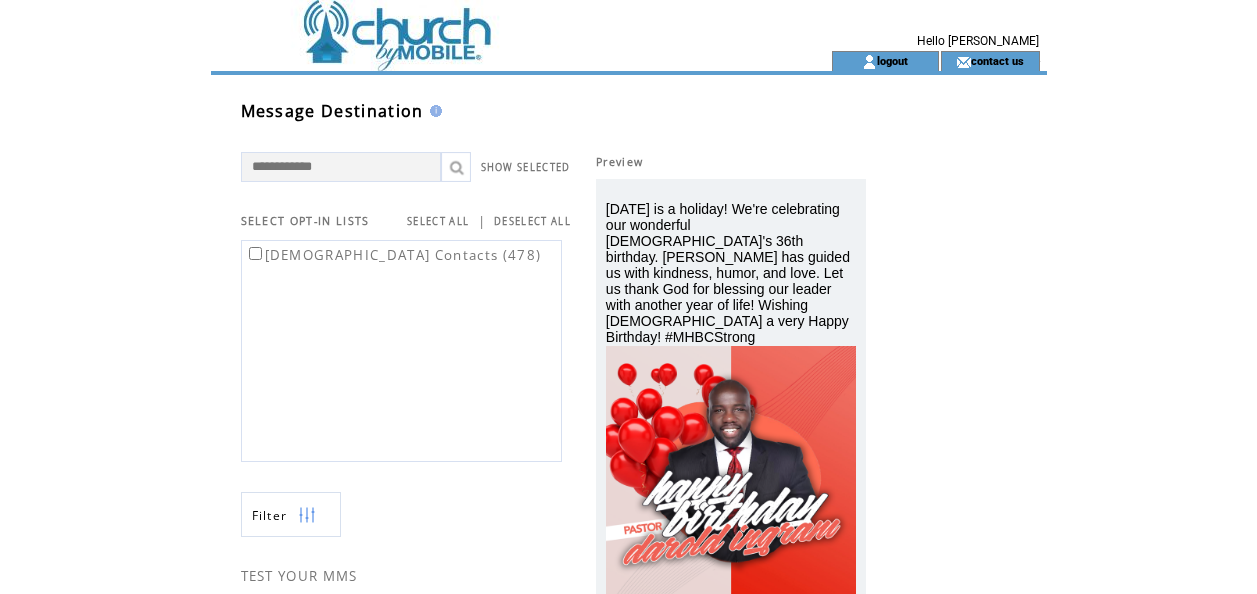scroll, scrollTop: 0, scrollLeft: 0, axis: both 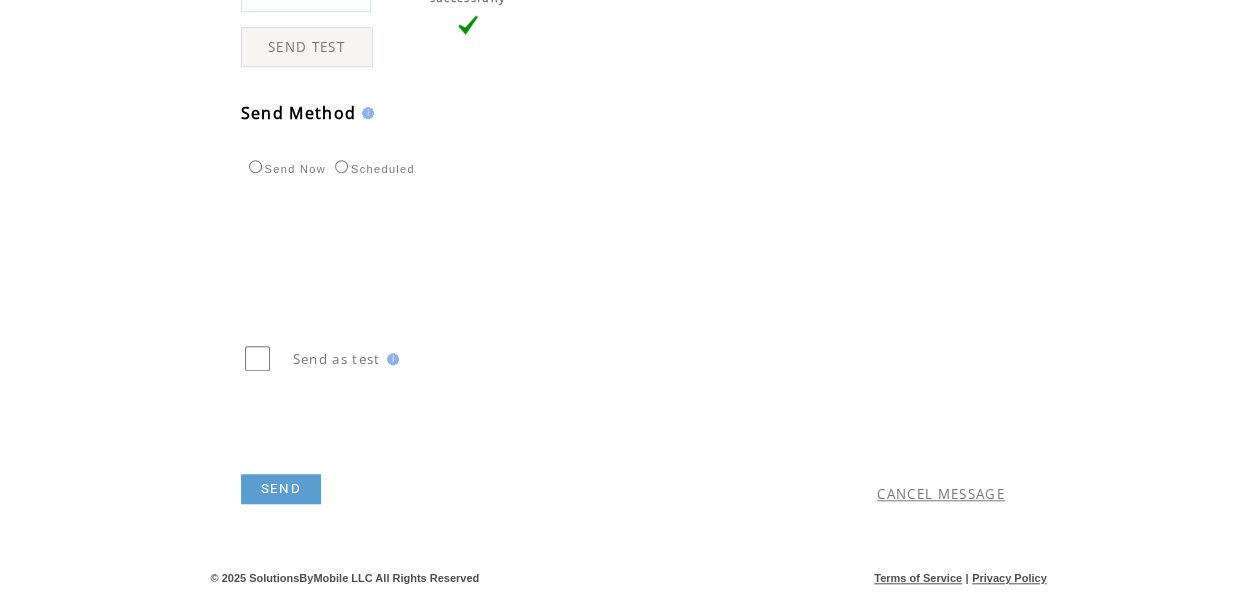 click on "SEND" at bounding box center [281, 489] 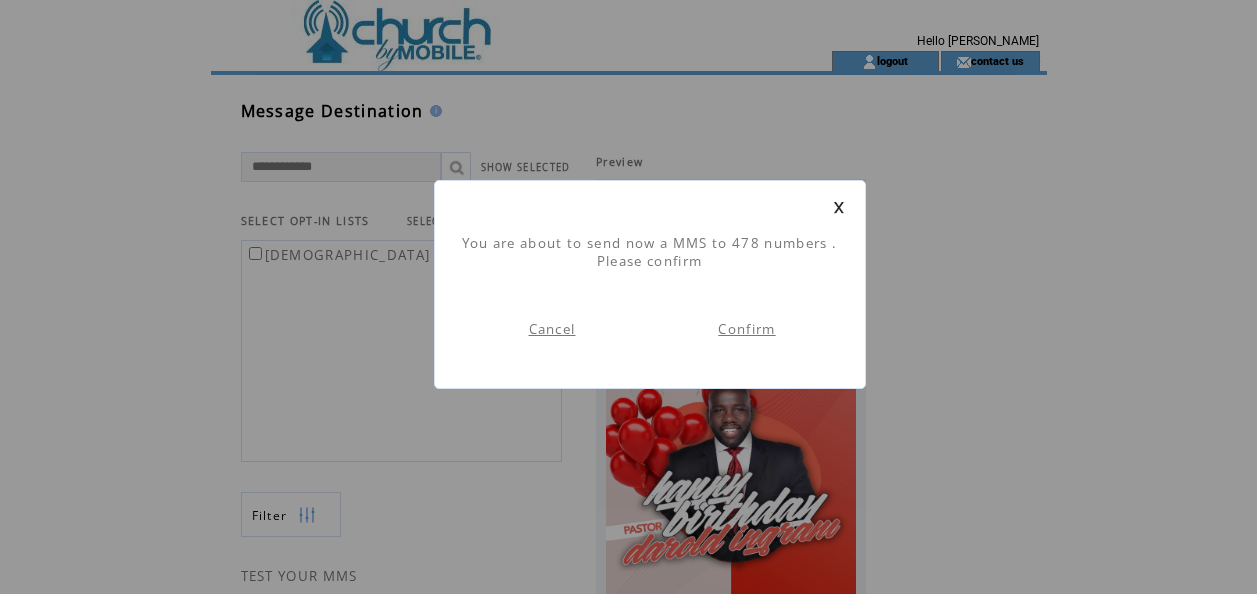 scroll, scrollTop: 1, scrollLeft: 0, axis: vertical 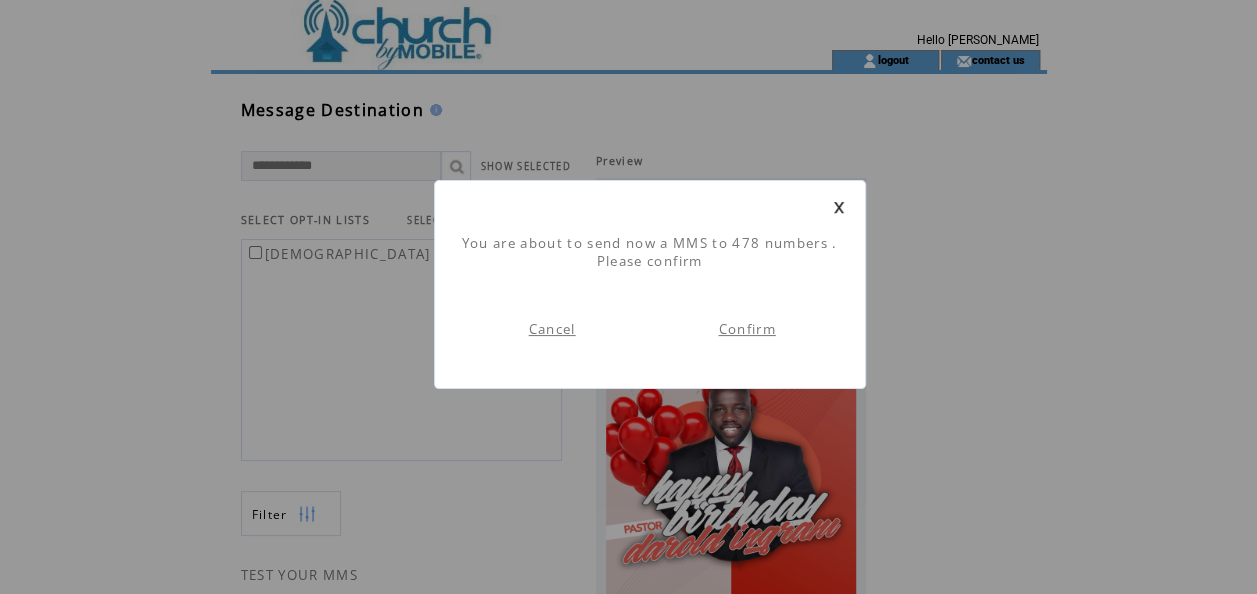 click on "Confirm" at bounding box center [746, 329] 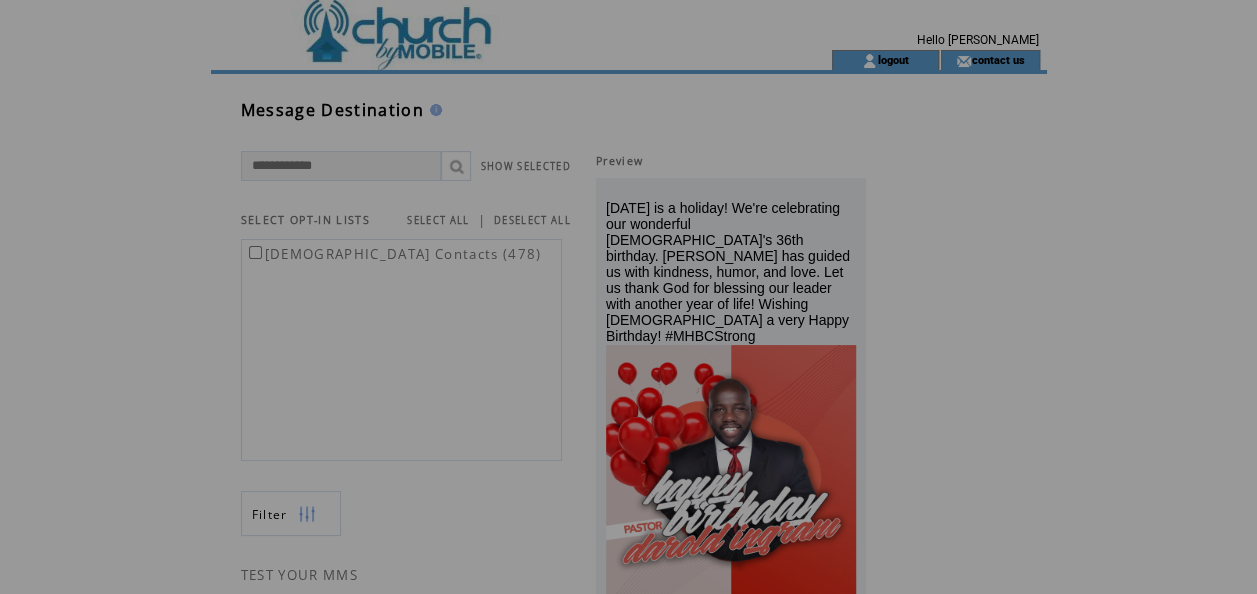 scroll, scrollTop: 0, scrollLeft: 0, axis: both 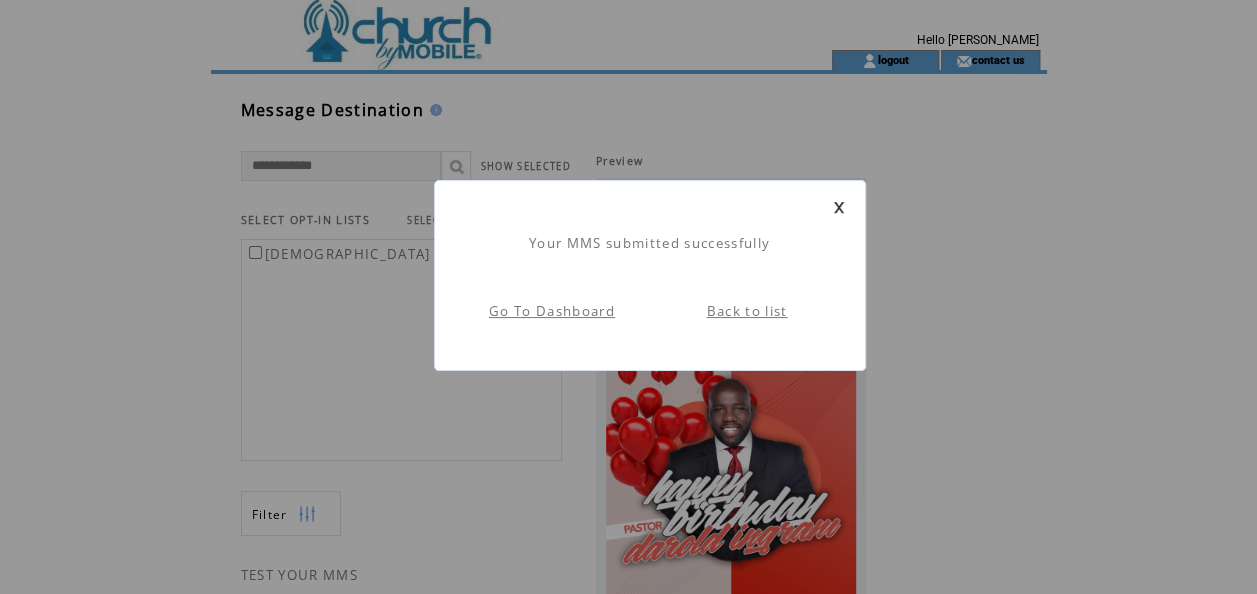 click at bounding box center [839, 207] 